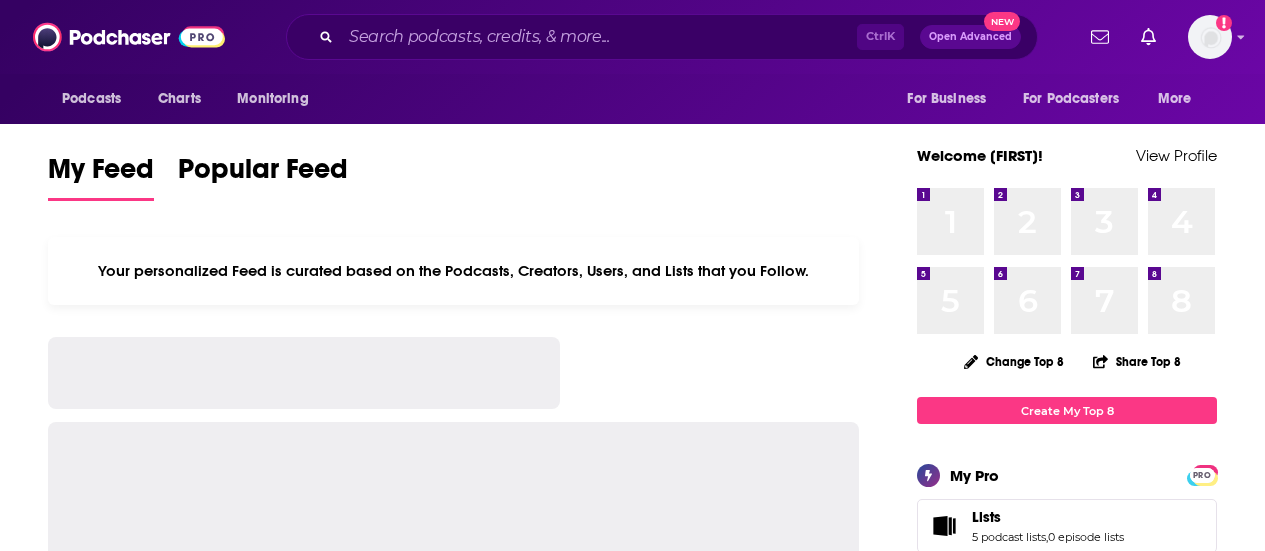 scroll, scrollTop: 0, scrollLeft: 0, axis: both 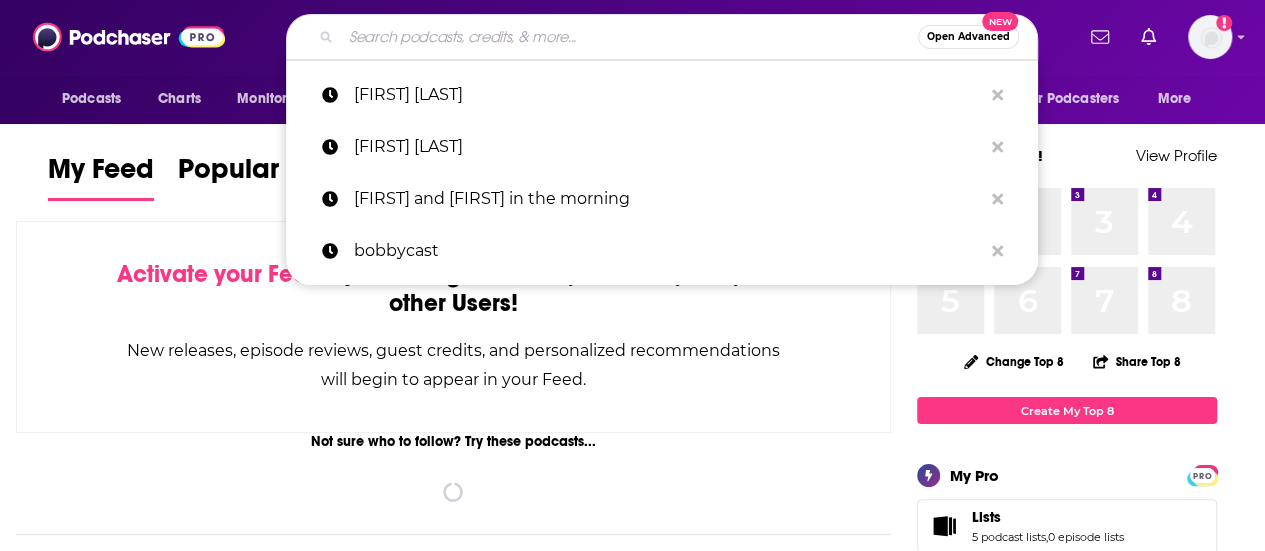 click at bounding box center (629, 37) 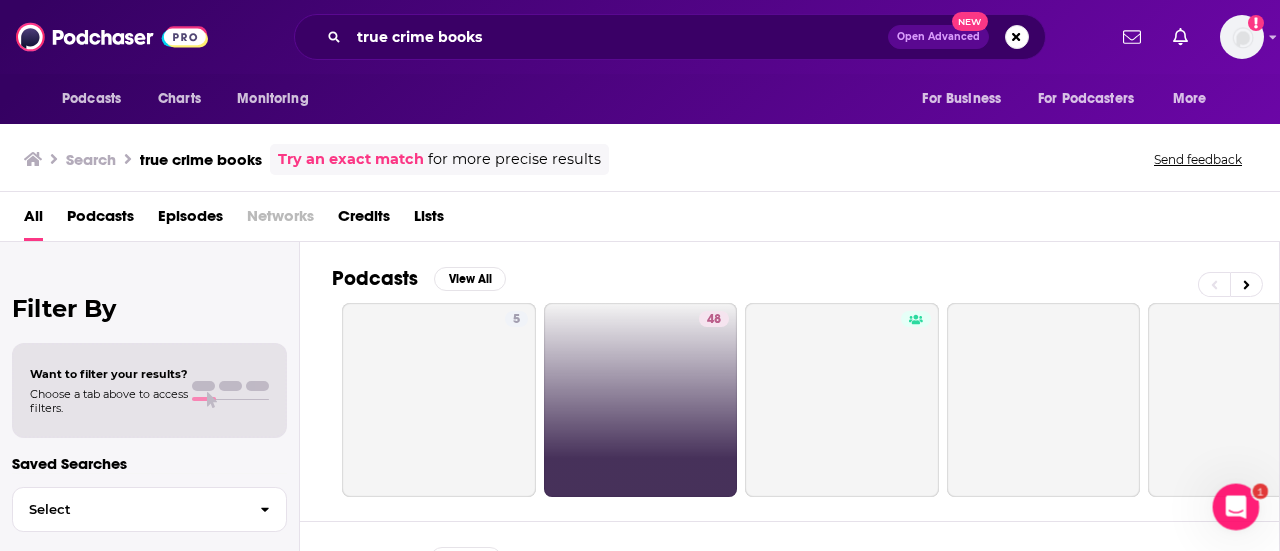 scroll, scrollTop: 0, scrollLeft: 0, axis: both 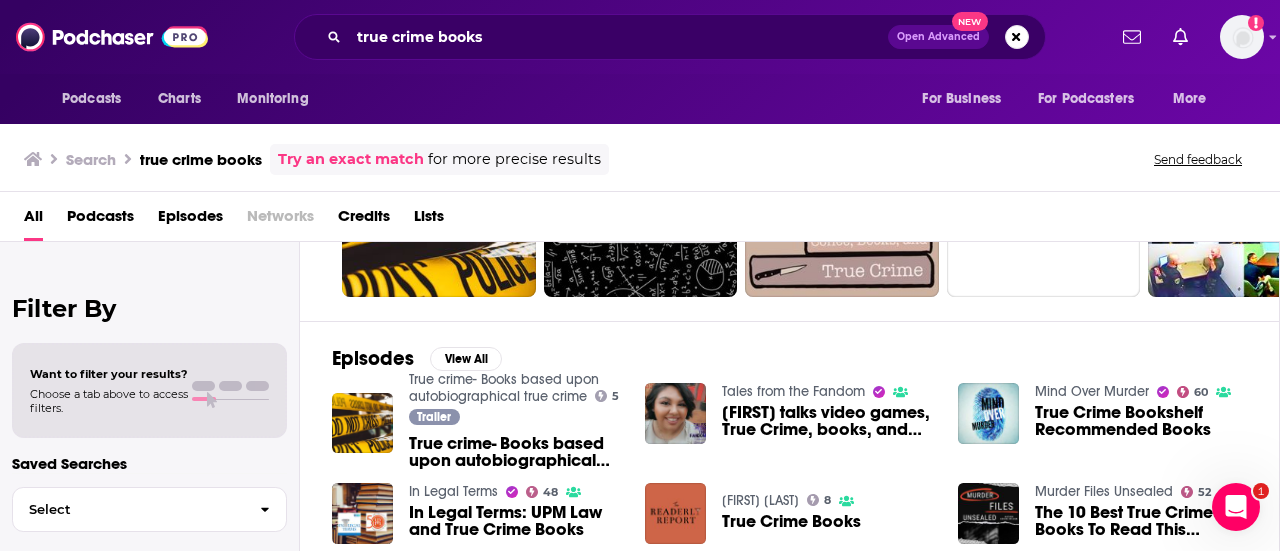 click on "Want to filter your results? Choose a tab above to access filters." at bounding box center [149, 390] 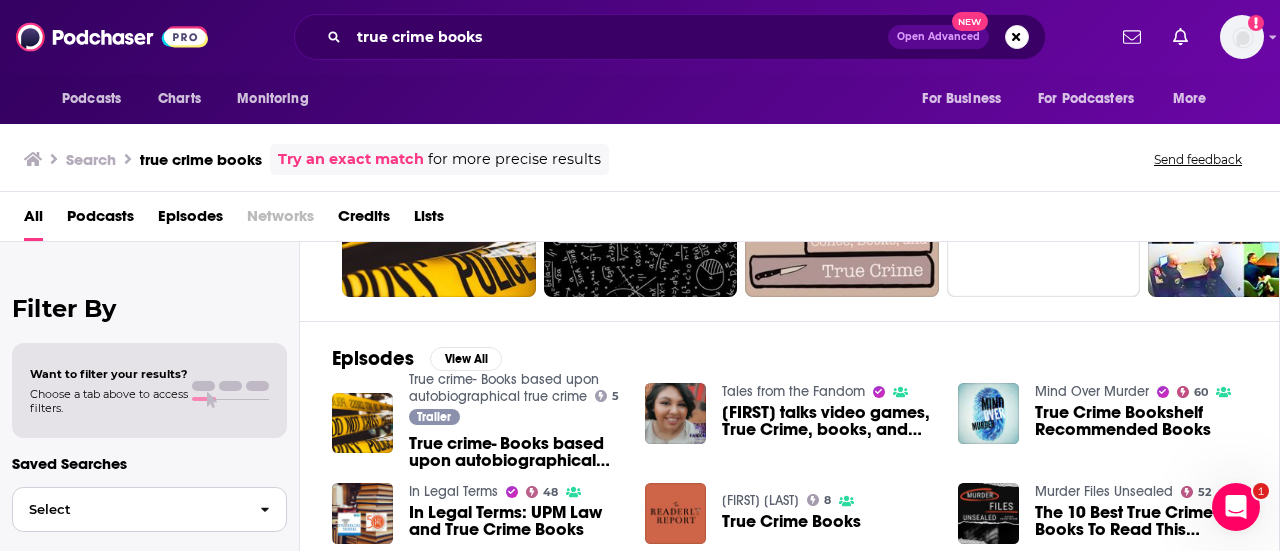 click on "Select" at bounding box center (149, 509) 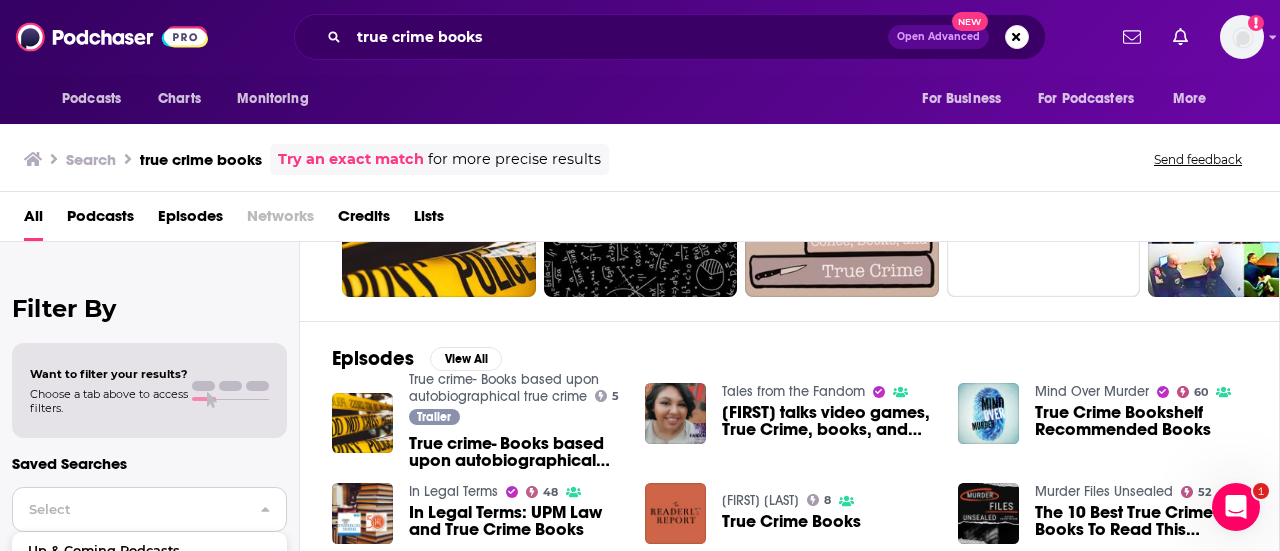 click on "Select" at bounding box center [128, 509] 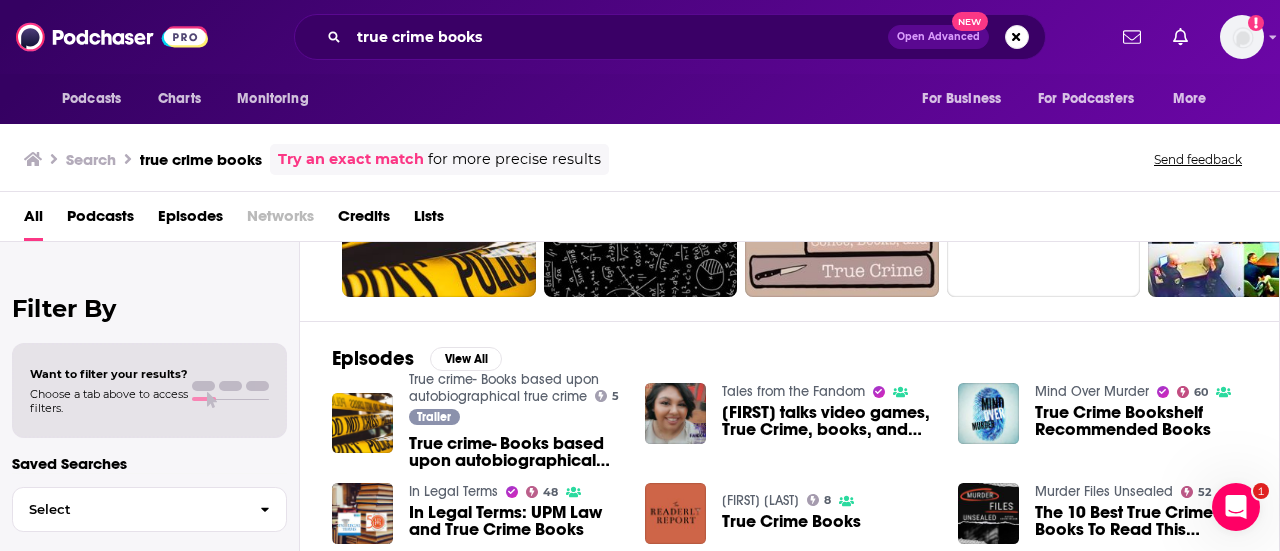 click on "Choose a tab above to access filters." at bounding box center (109, 401) 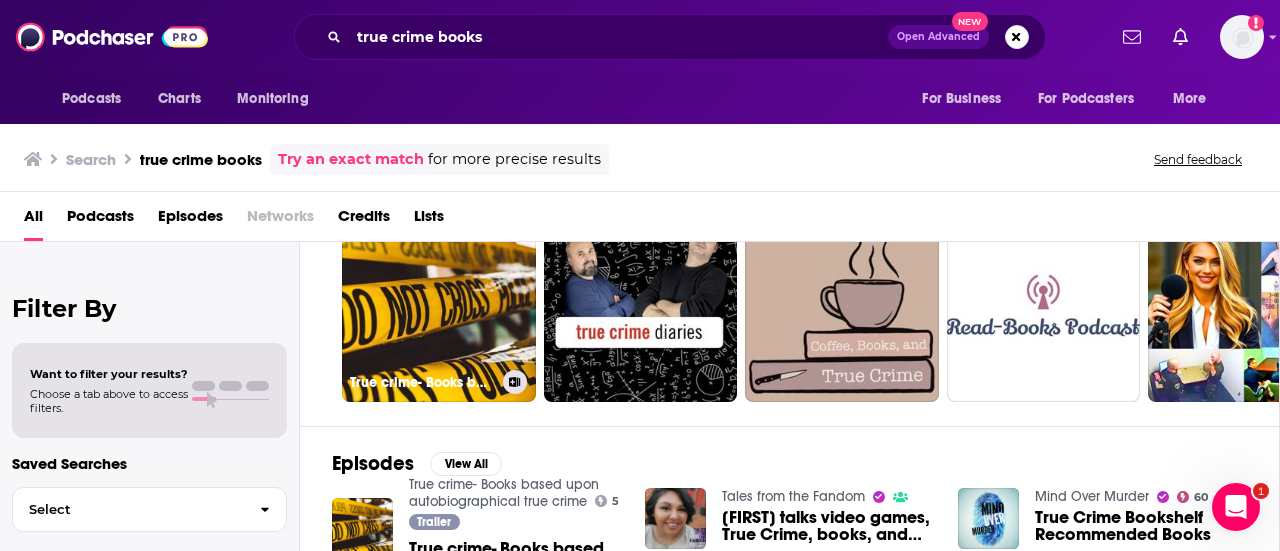 scroll, scrollTop: 0, scrollLeft: 0, axis: both 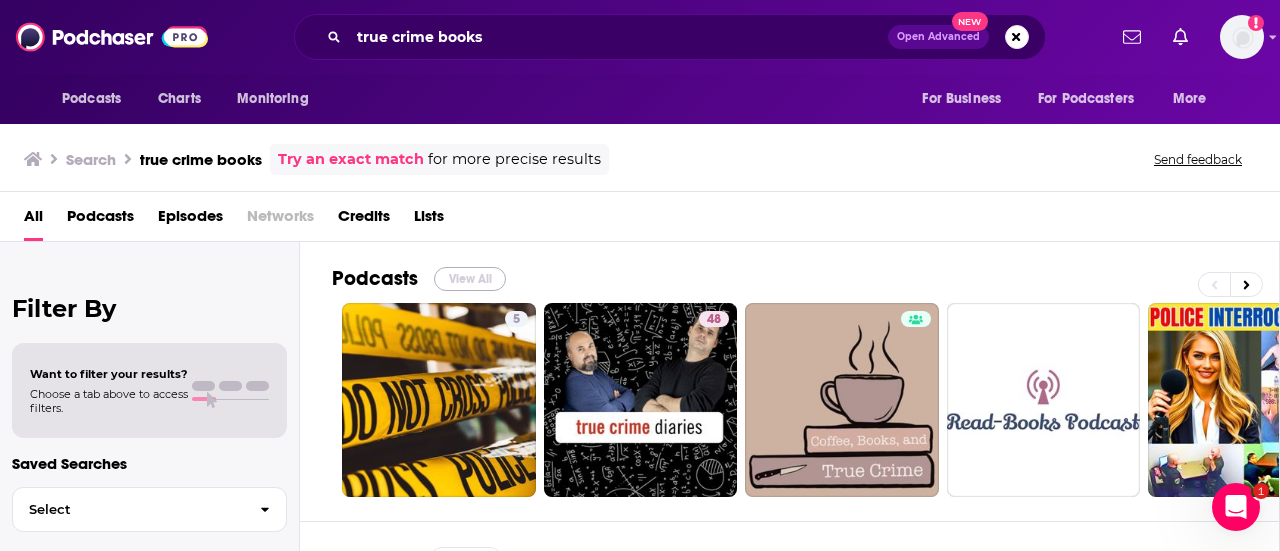 click on "View All" at bounding box center [470, 279] 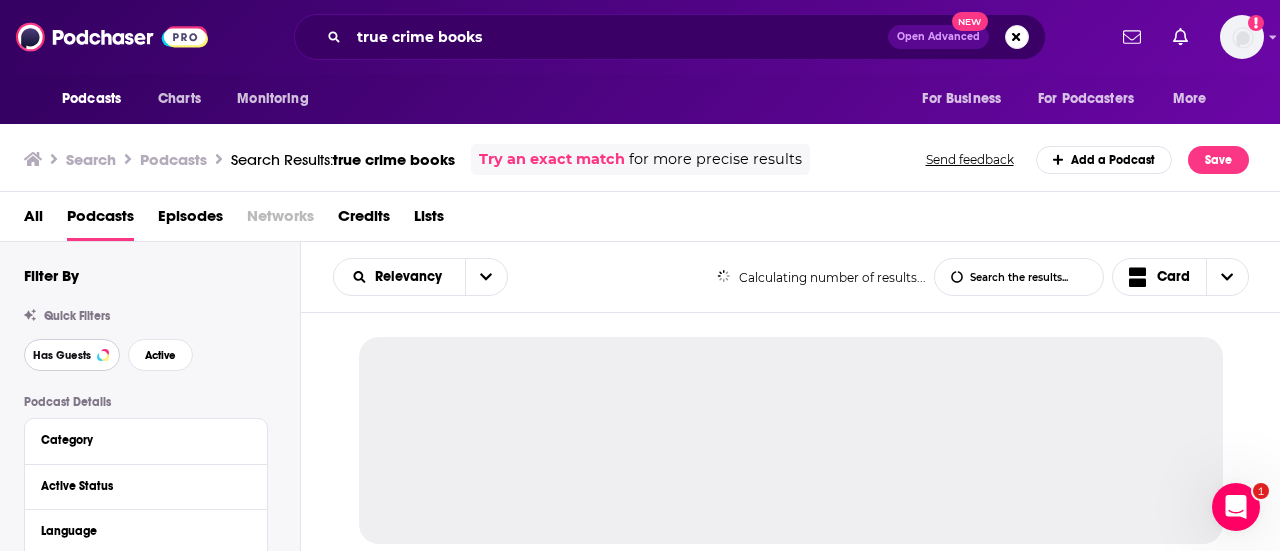 click on "Has Guests" at bounding box center (72, 355) 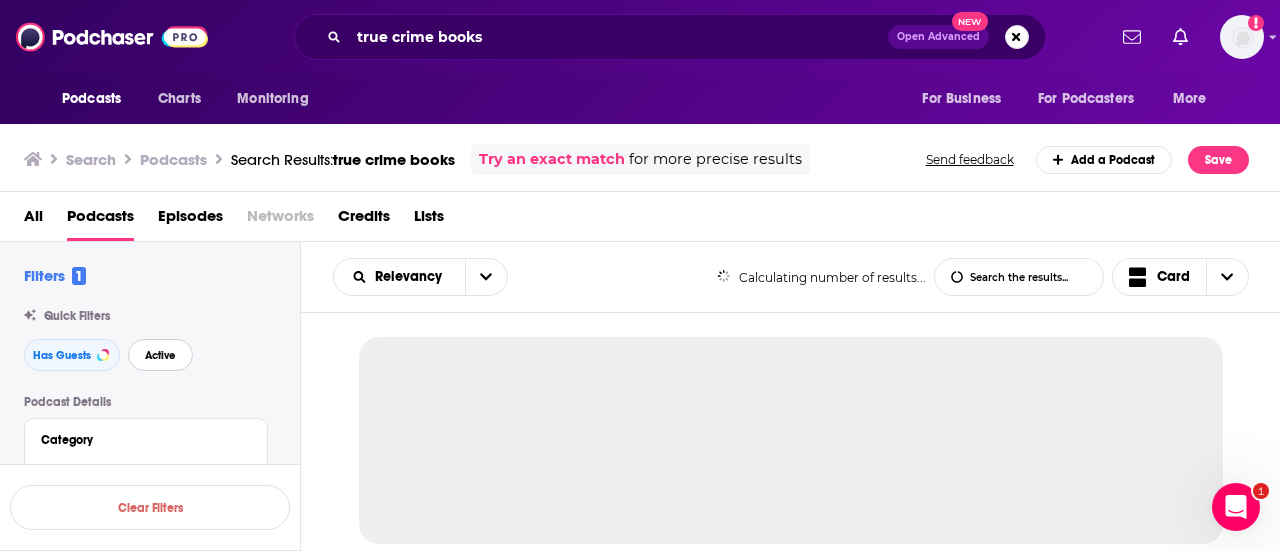 click on "Active" at bounding box center (160, 355) 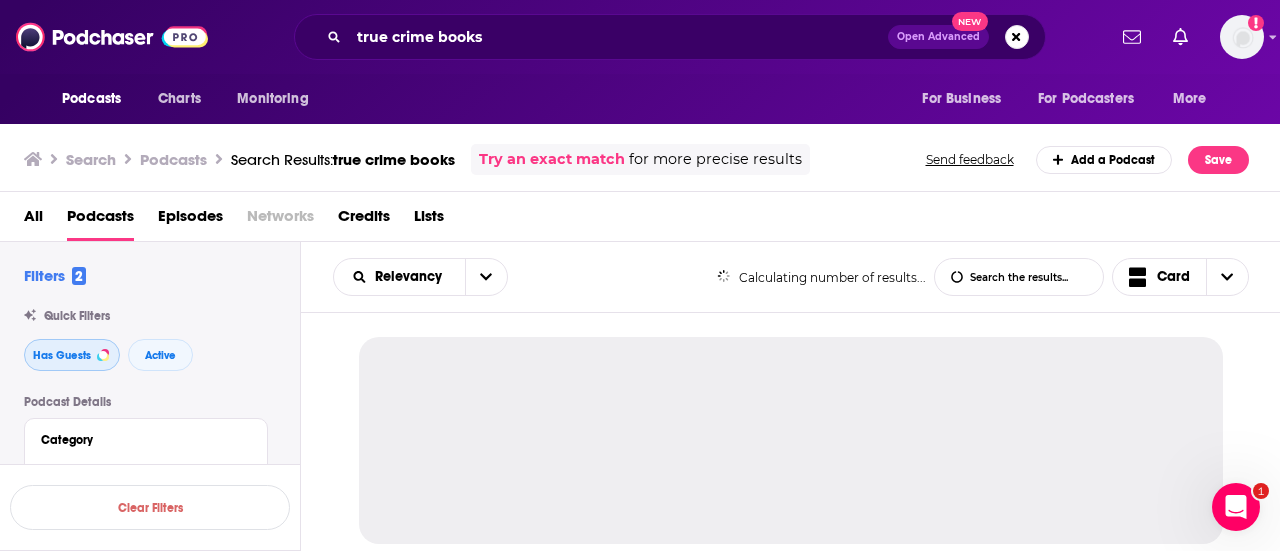click on "Has Guests" at bounding box center (62, 355) 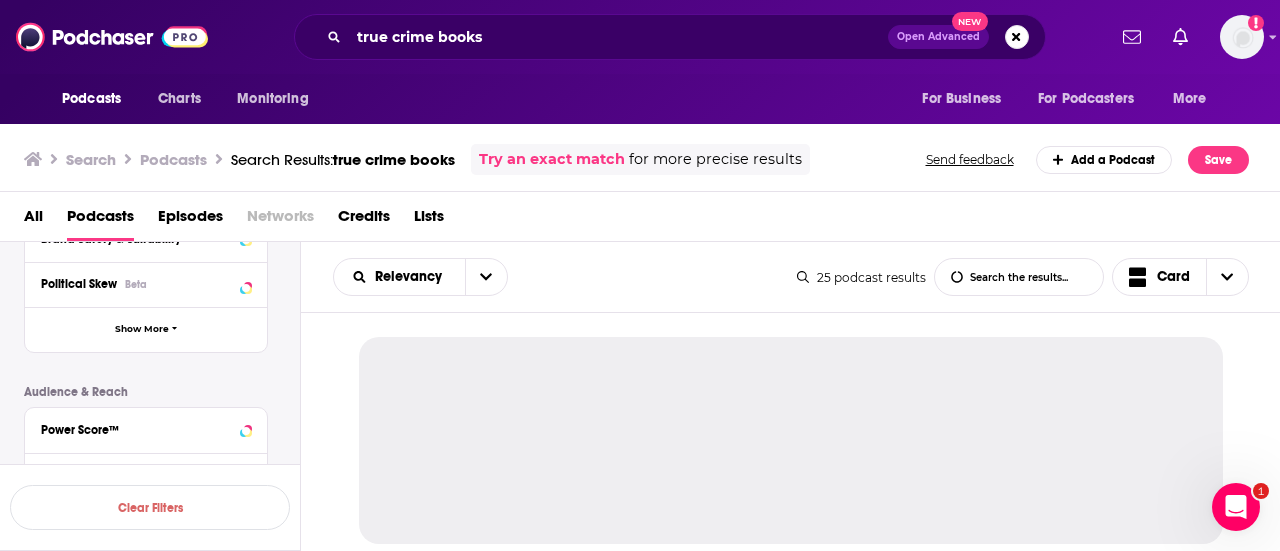 scroll, scrollTop: 500, scrollLeft: 0, axis: vertical 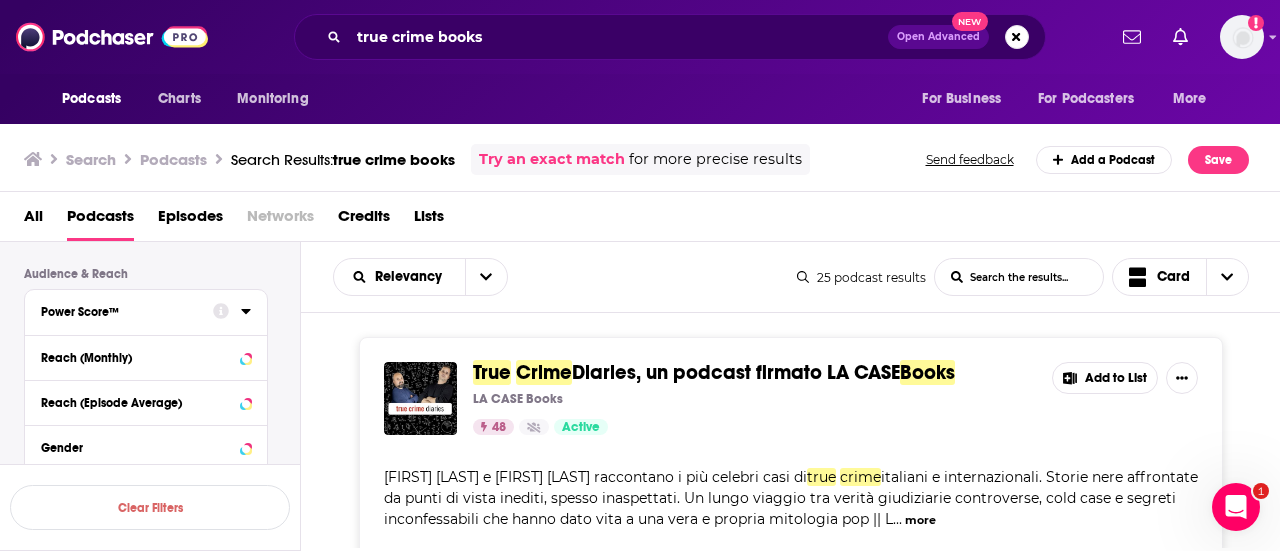 click 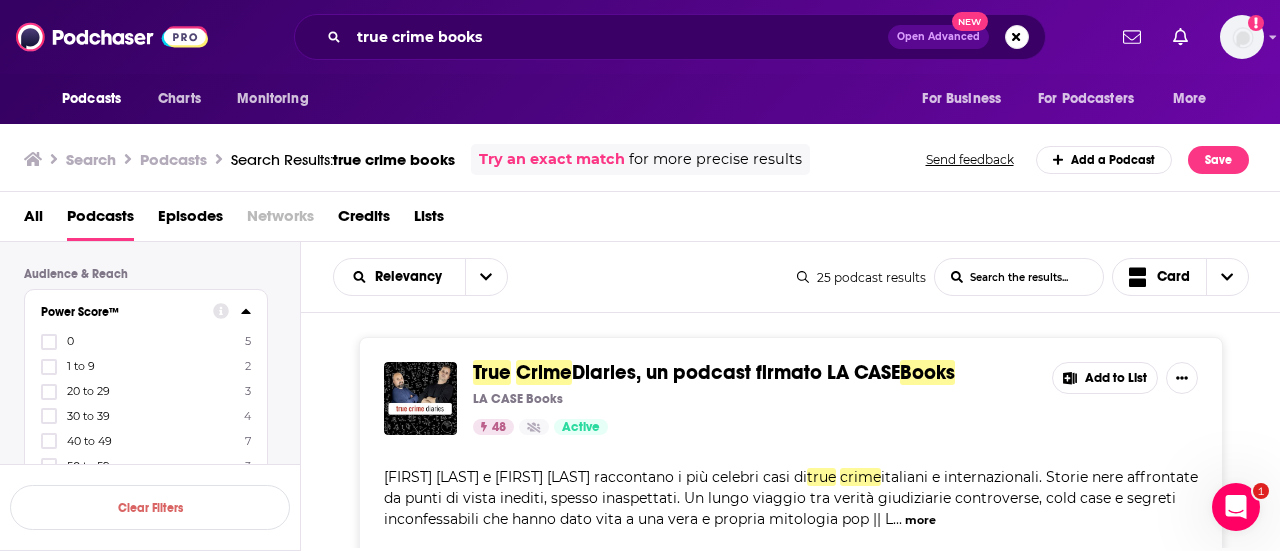 scroll, scrollTop: 600, scrollLeft: 0, axis: vertical 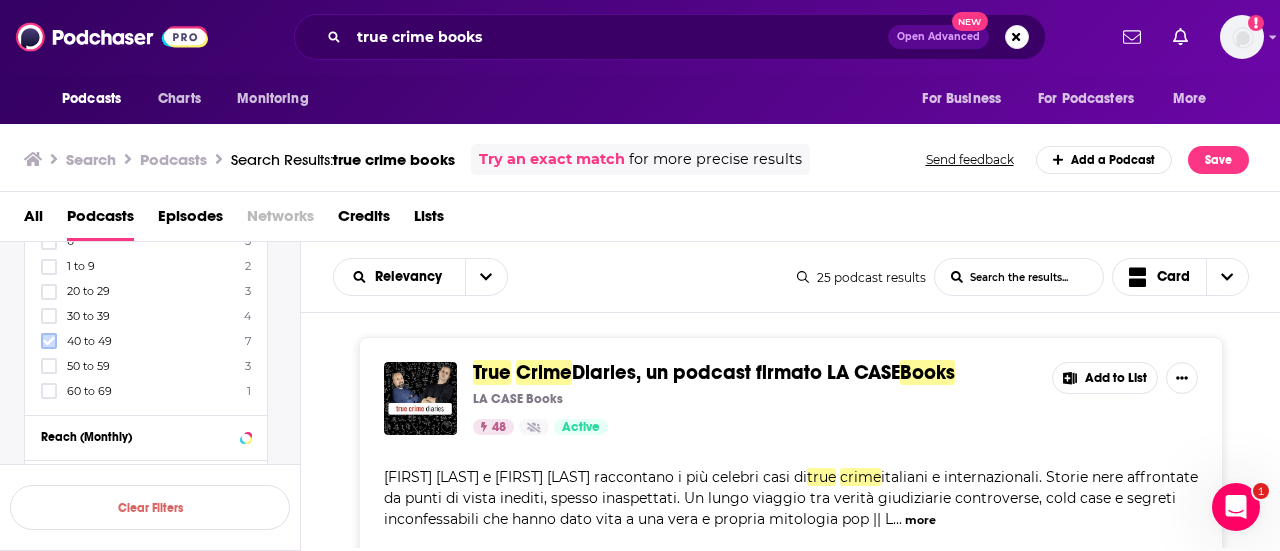 click 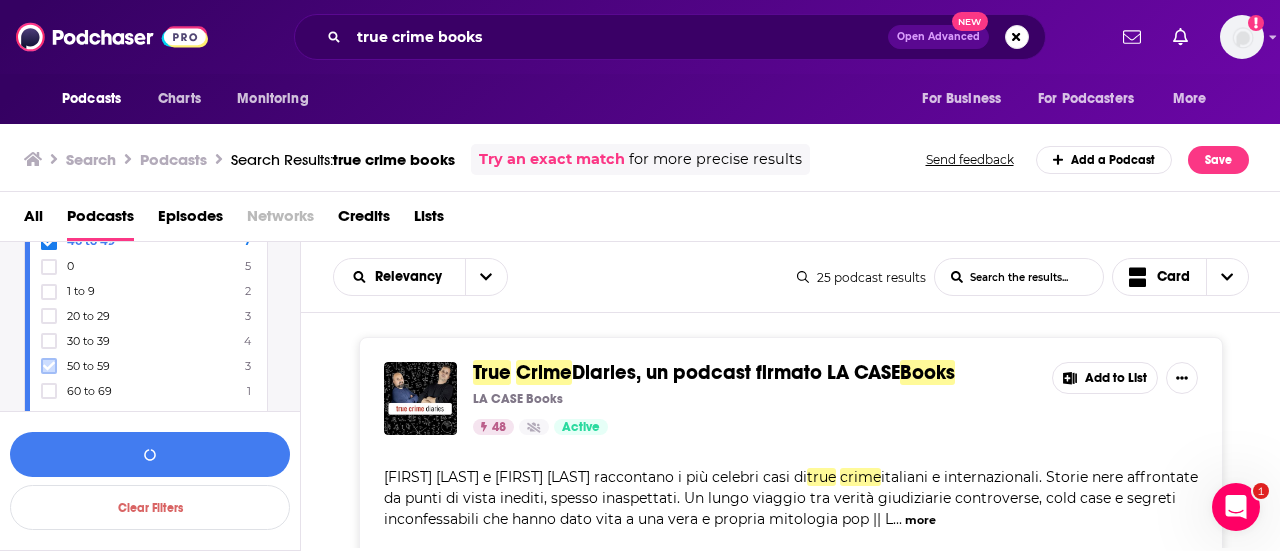 click 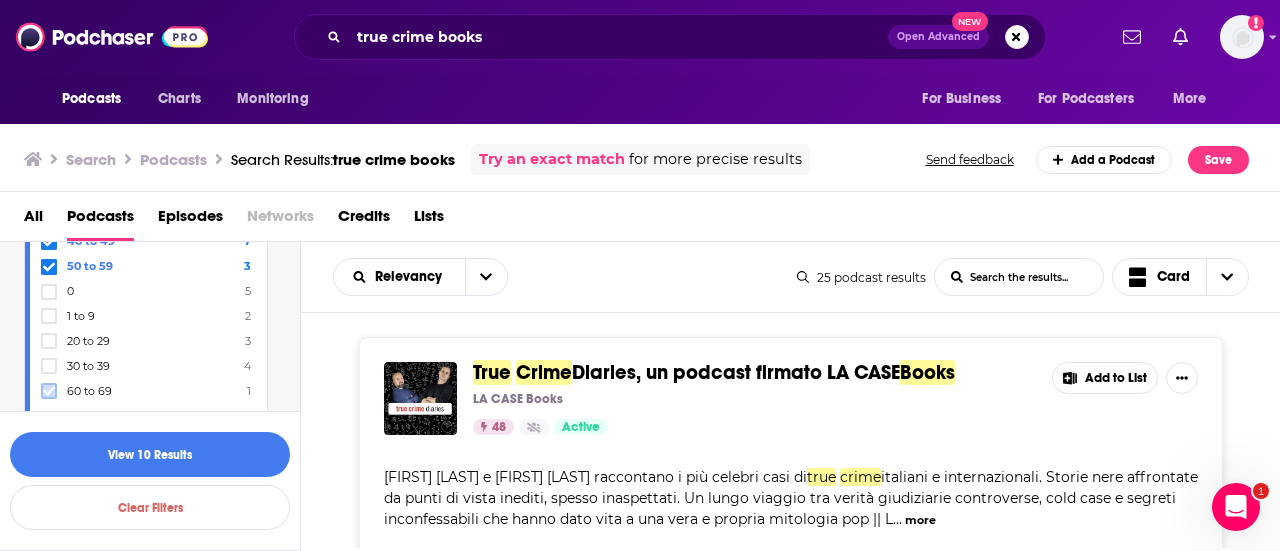 click 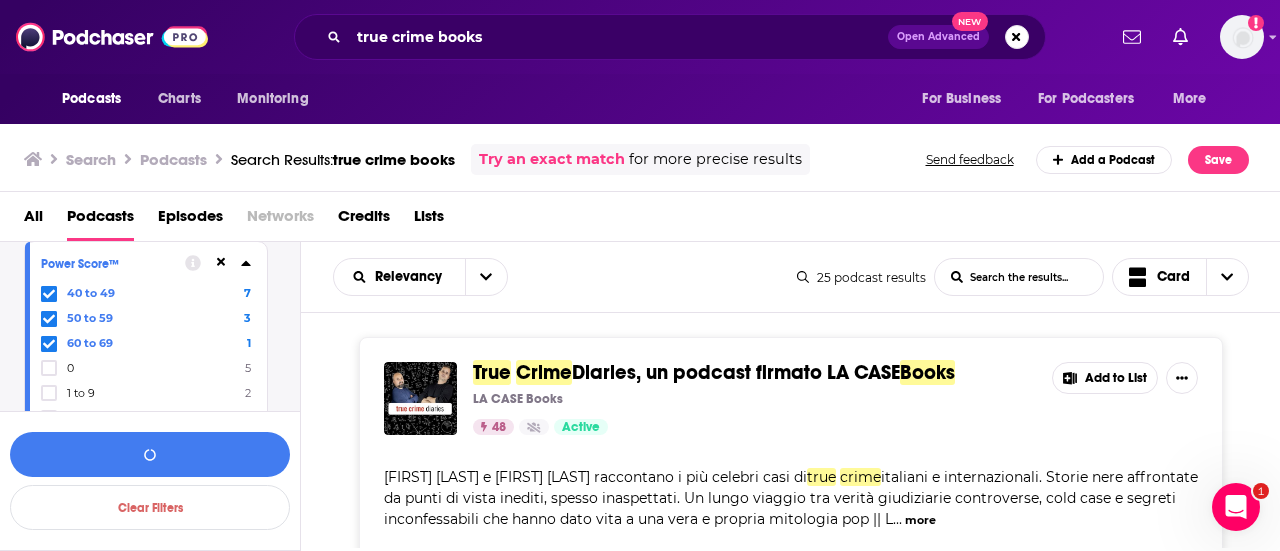 scroll, scrollTop: 500, scrollLeft: 0, axis: vertical 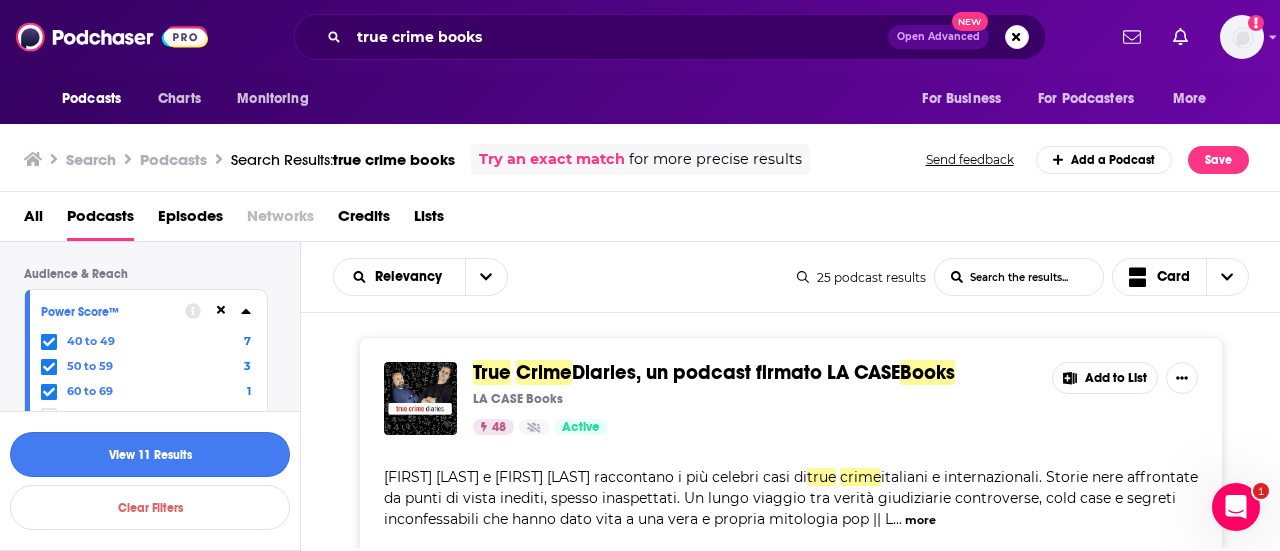 click on "View 11 Results" at bounding box center (150, 454) 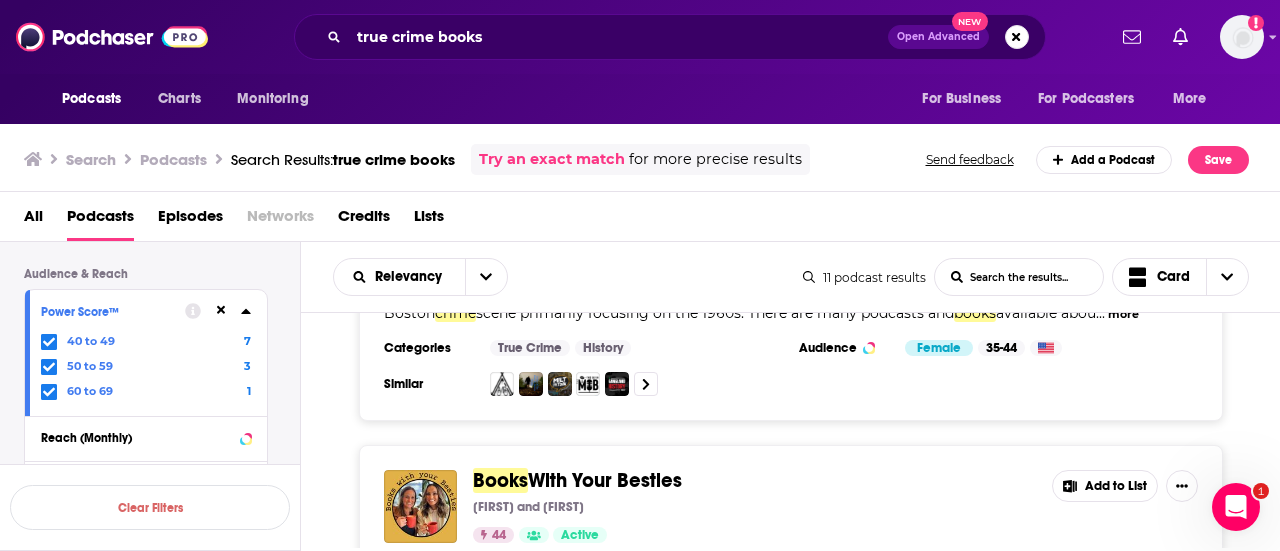 scroll, scrollTop: 2100, scrollLeft: 0, axis: vertical 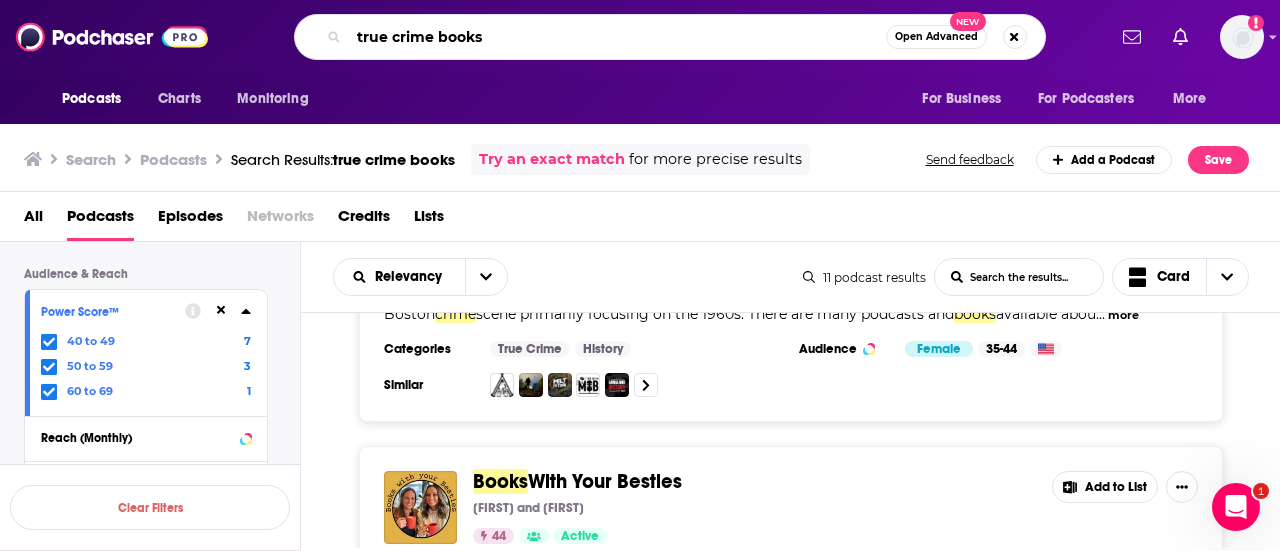 drag, startPoint x: 455, startPoint y: 35, endPoint x: 435, endPoint y: 27, distance: 21.540659 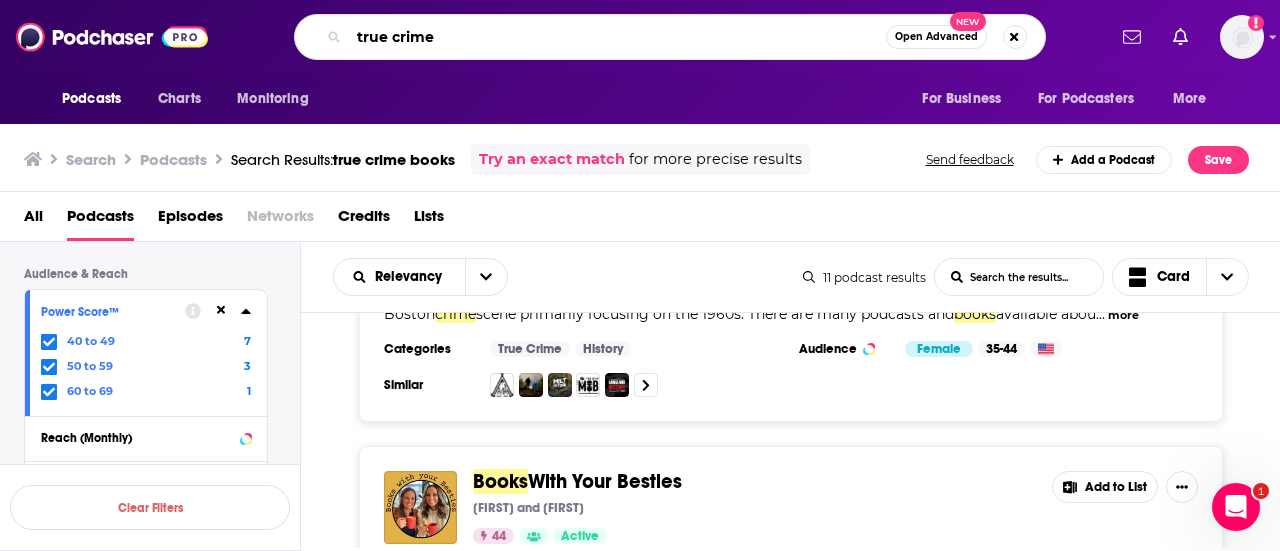 type on "true crime" 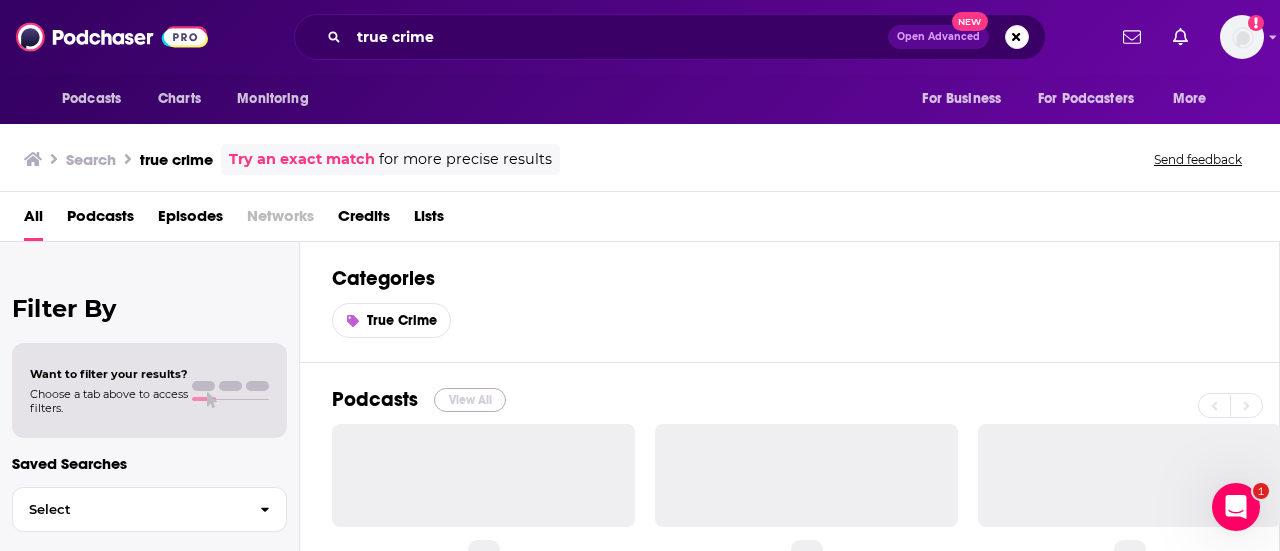 click on "View All" at bounding box center (470, 400) 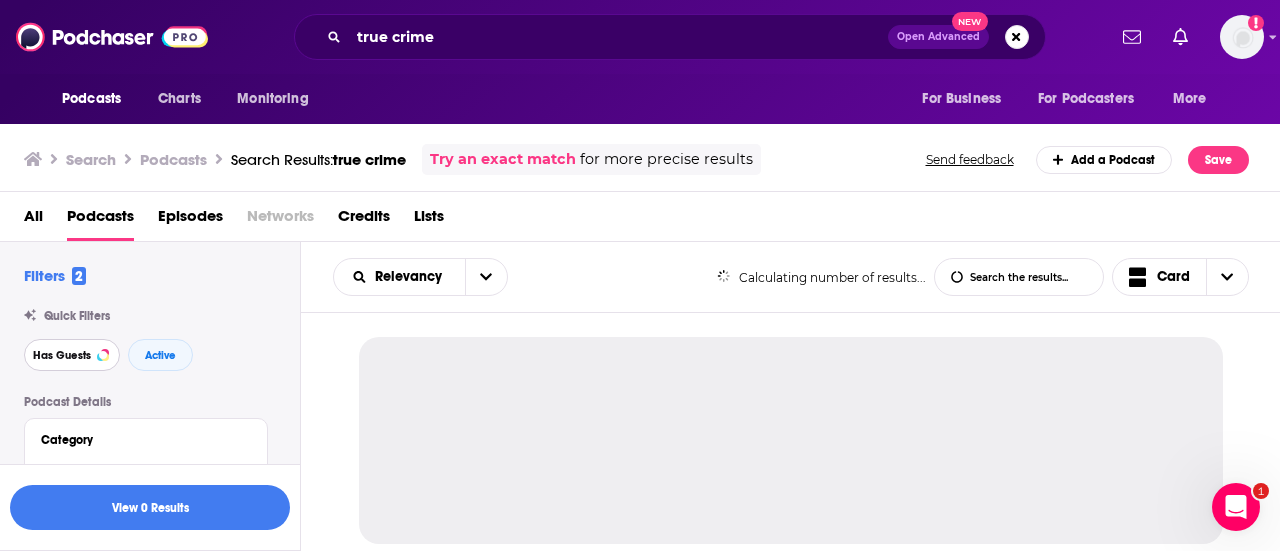 click on "Has Guests" at bounding box center [62, 355] 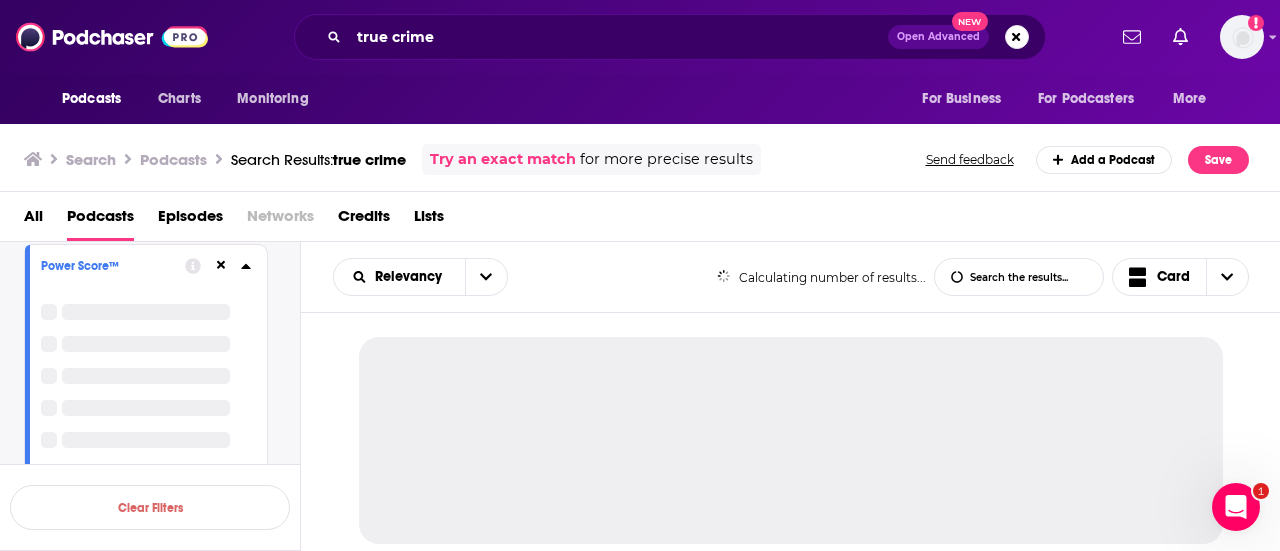 scroll, scrollTop: 584, scrollLeft: 0, axis: vertical 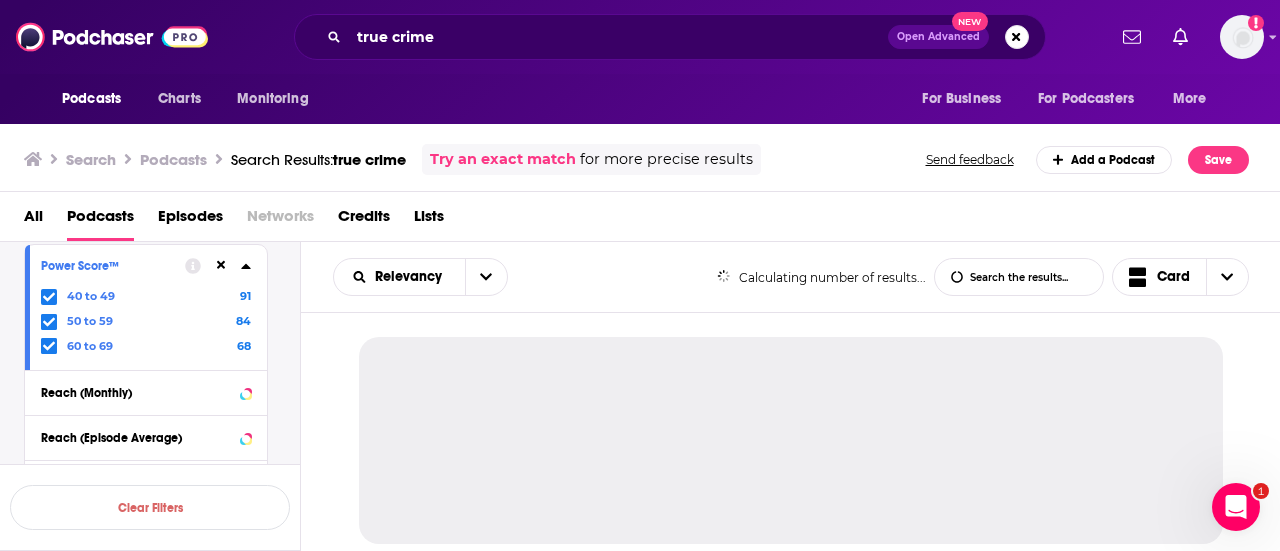 click 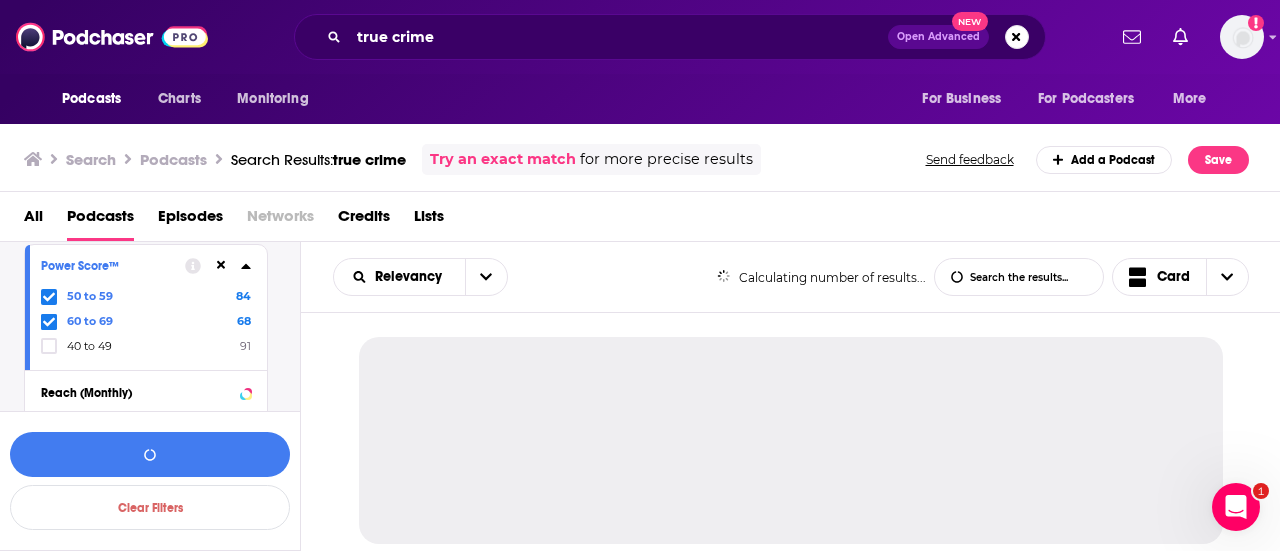 click 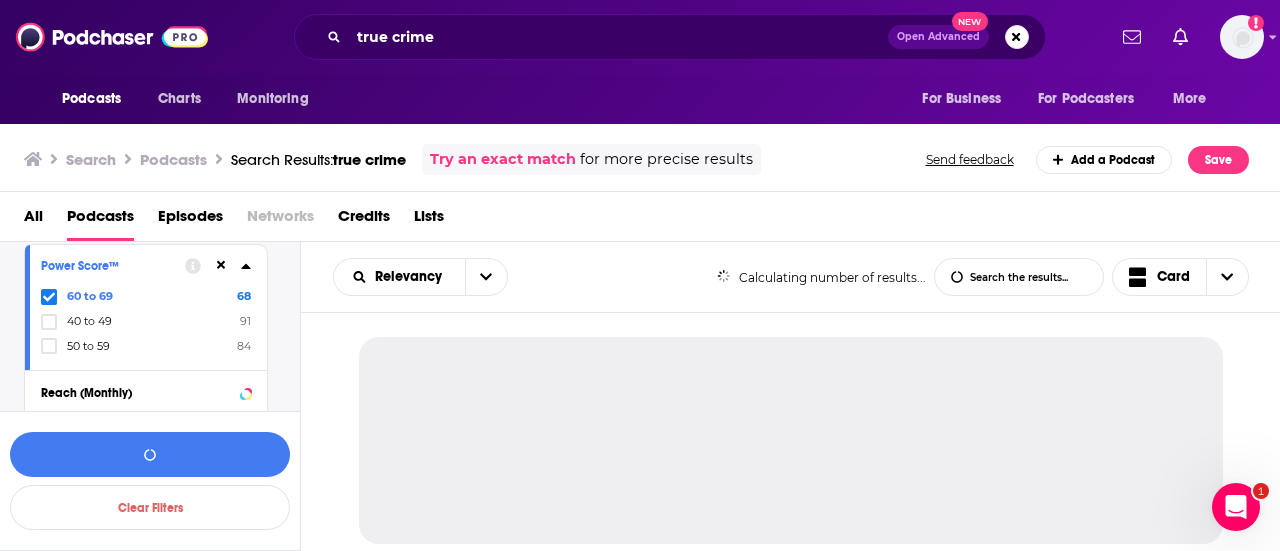 click 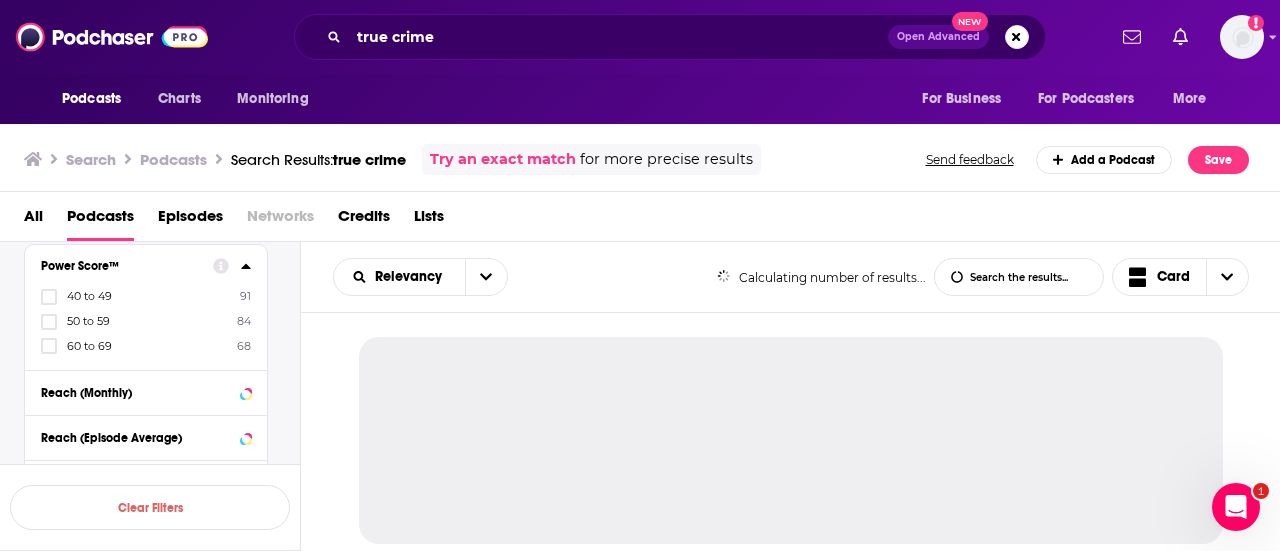 click 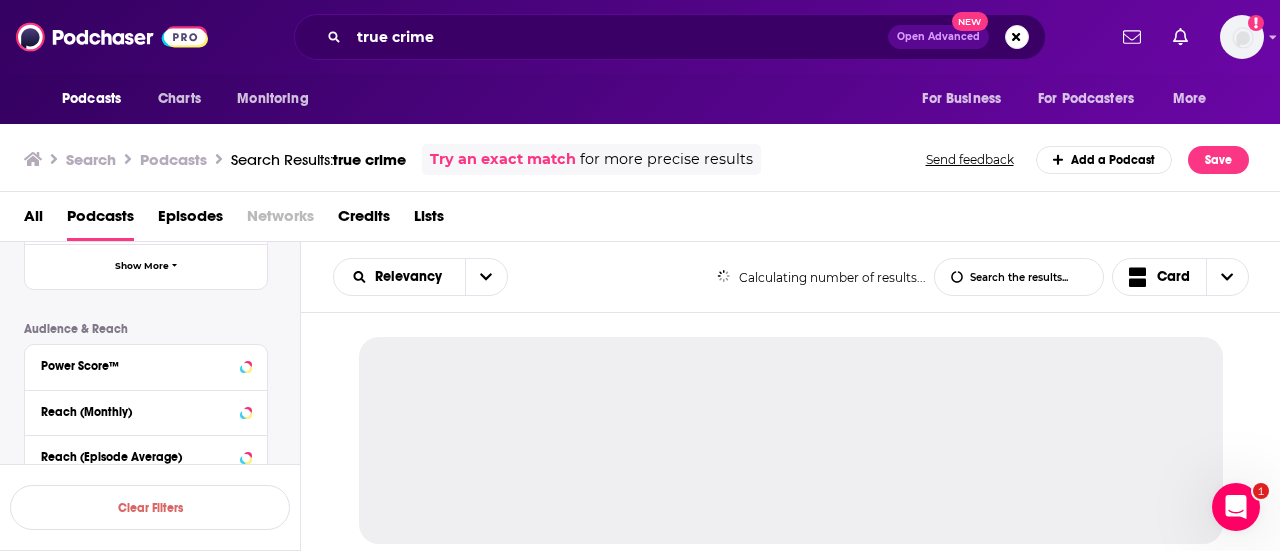 scroll, scrollTop: 184, scrollLeft: 0, axis: vertical 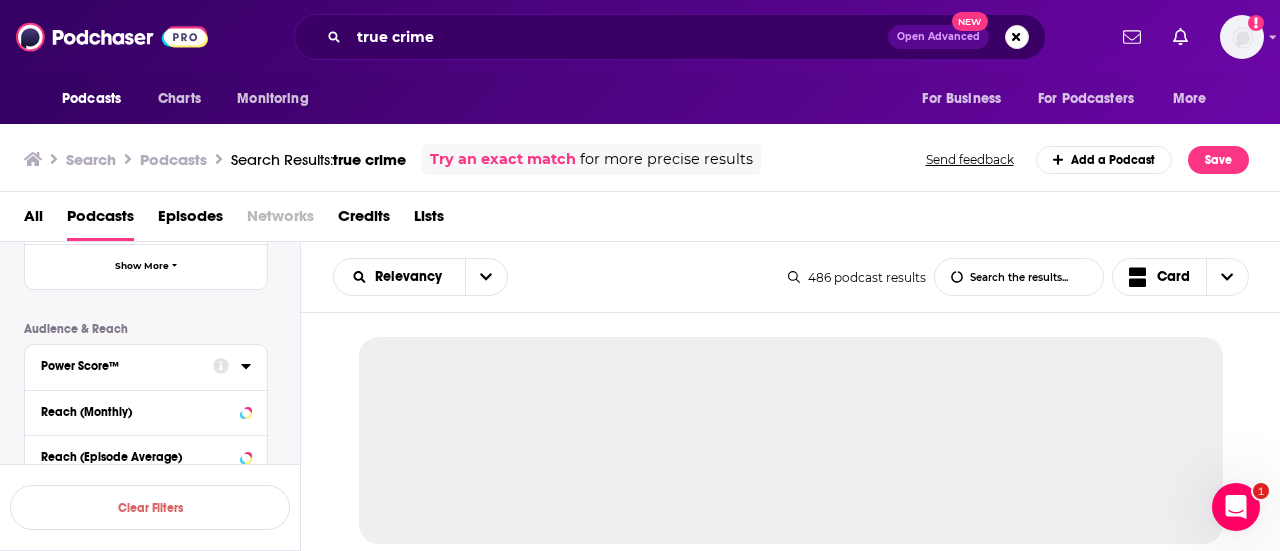 click on "Power Score™" at bounding box center [120, 366] 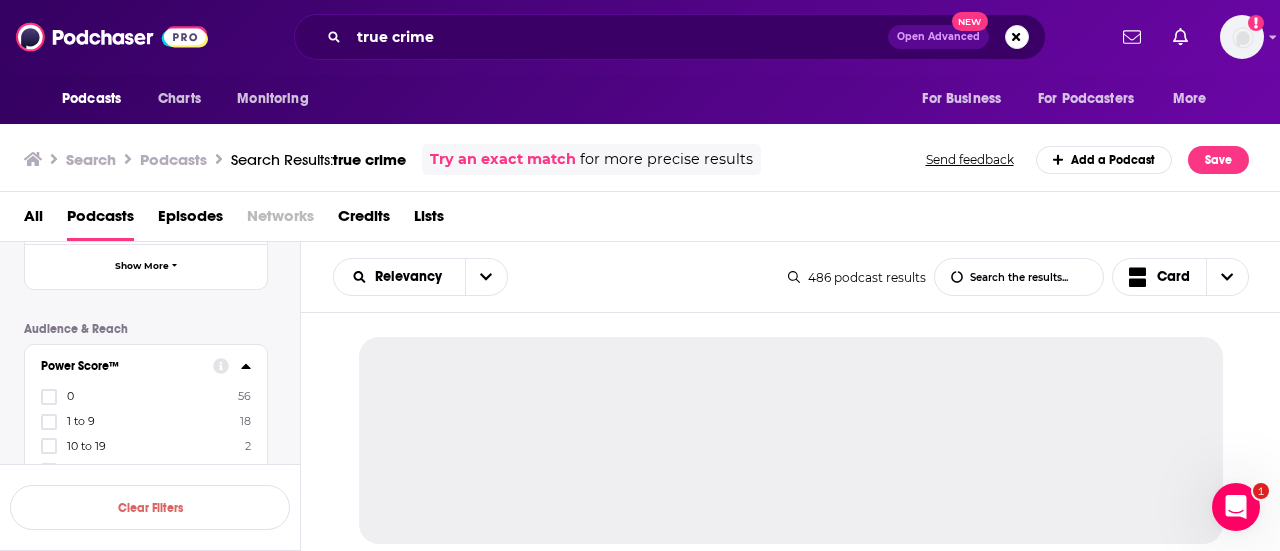 scroll, scrollTop: 684, scrollLeft: 0, axis: vertical 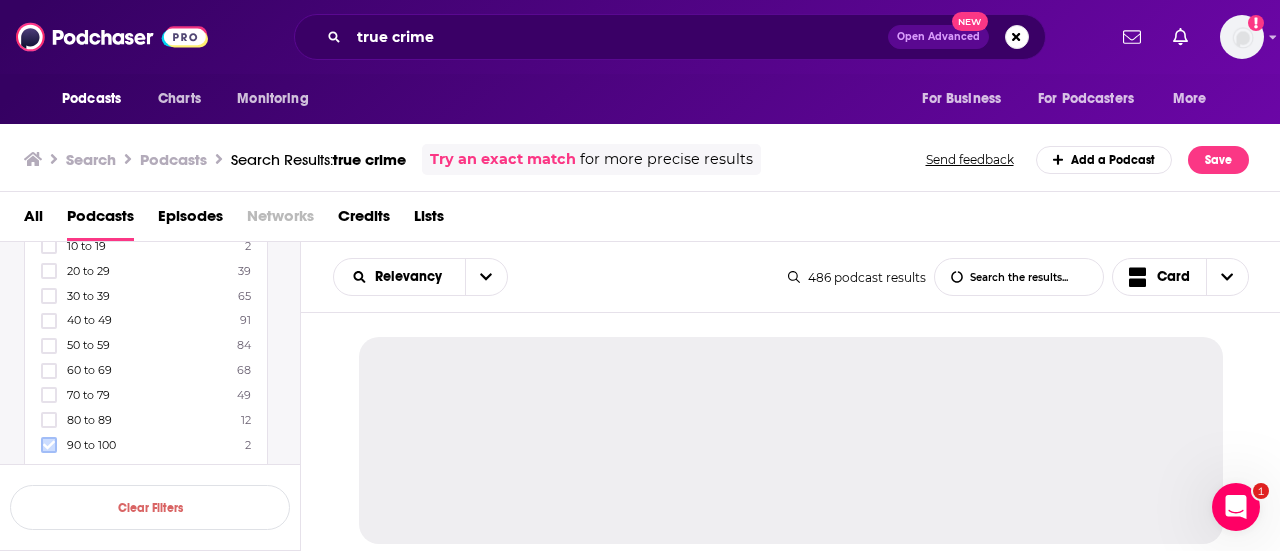 click 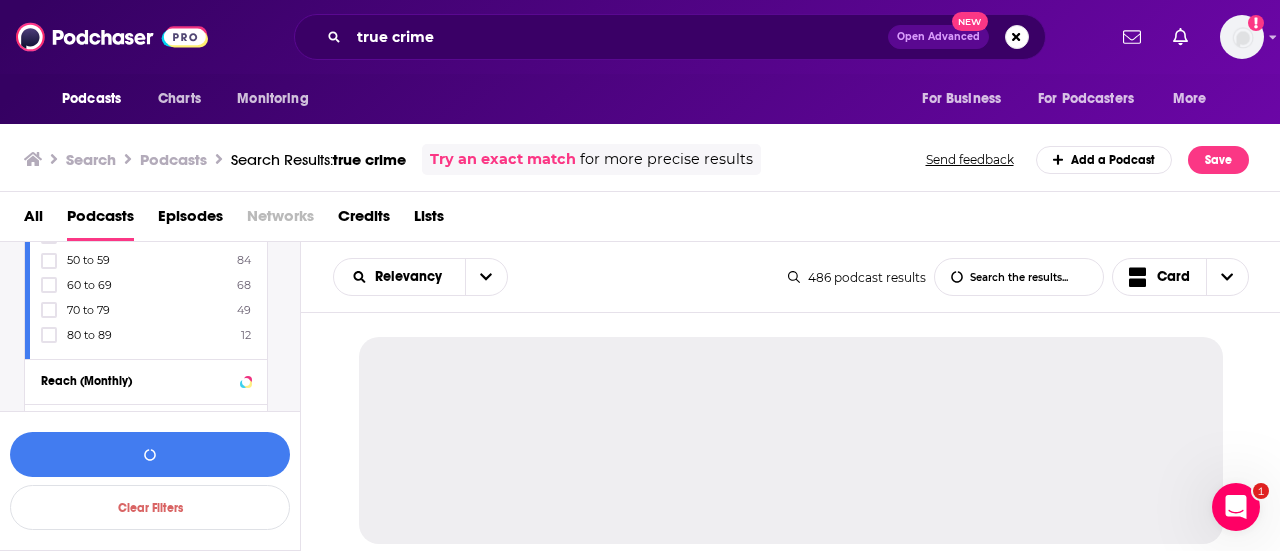 scroll, scrollTop: 784, scrollLeft: 0, axis: vertical 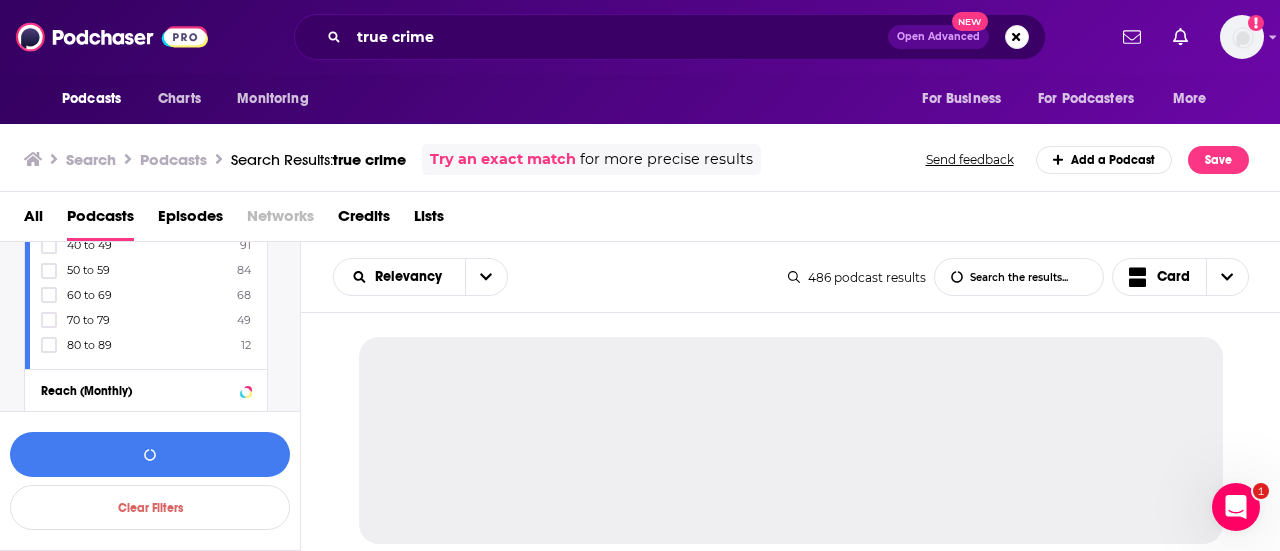 click at bounding box center (51, 344) 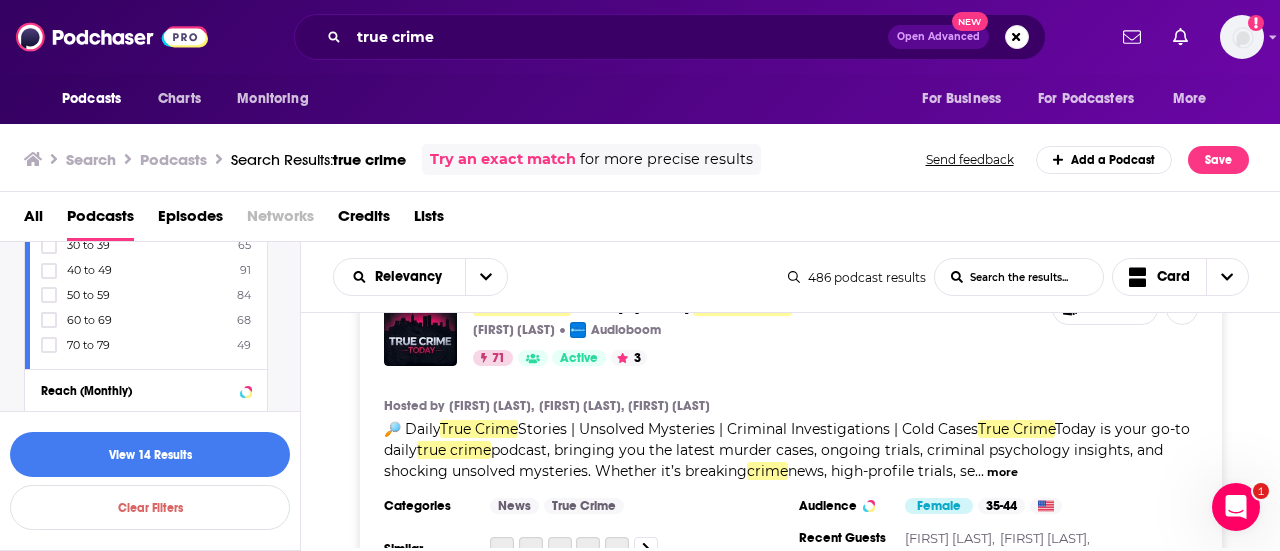 scroll, scrollTop: 100, scrollLeft: 0, axis: vertical 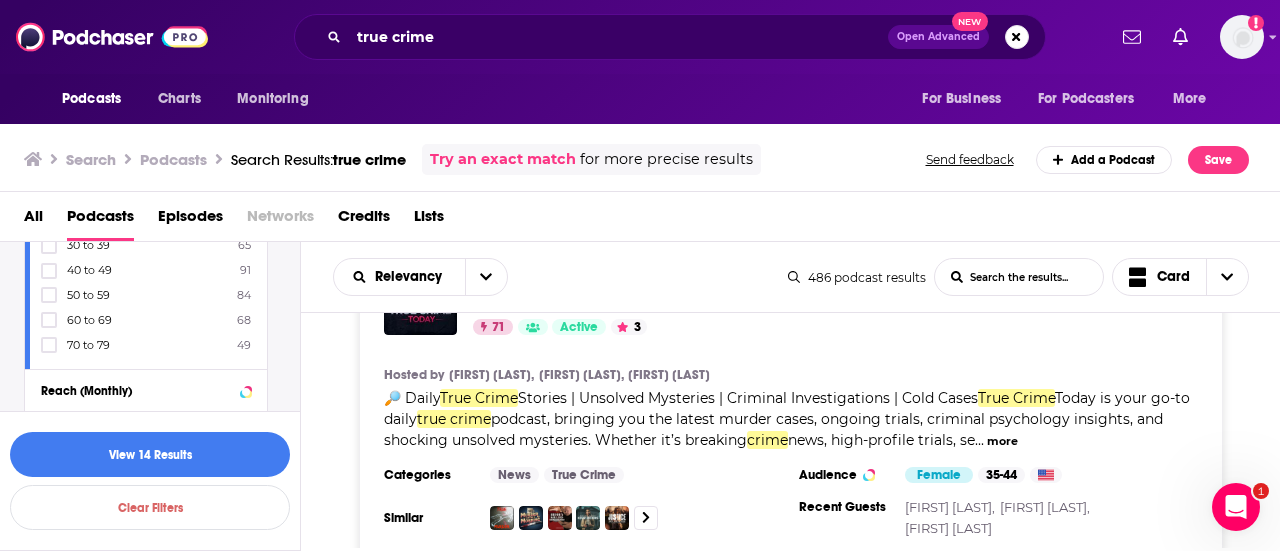 click on "more" at bounding box center (1002, 441) 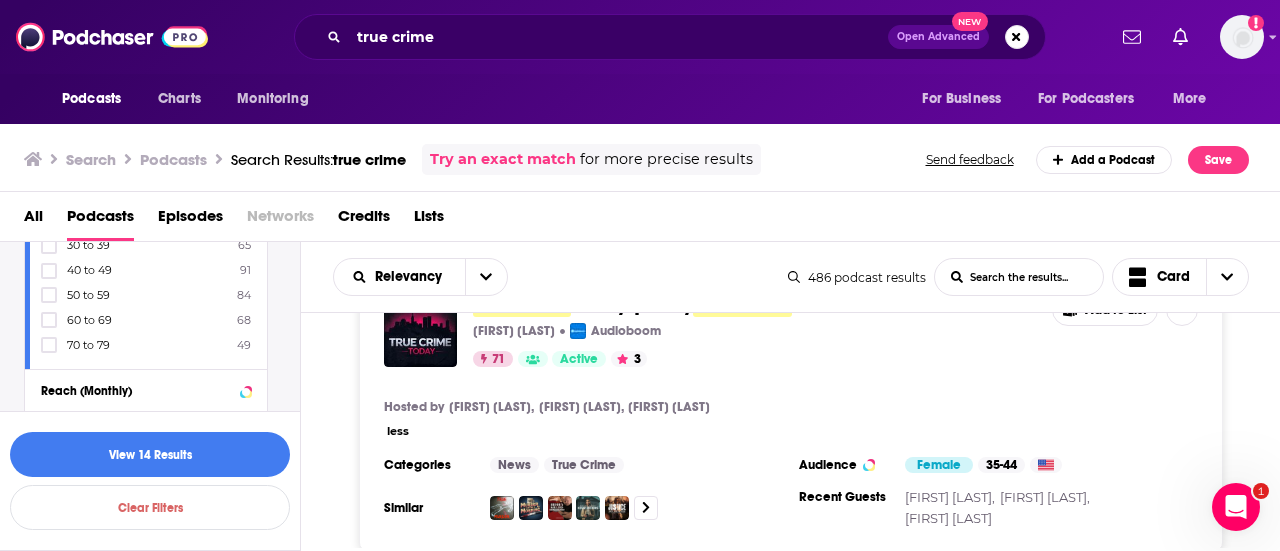 scroll, scrollTop: 100, scrollLeft: 0, axis: vertical 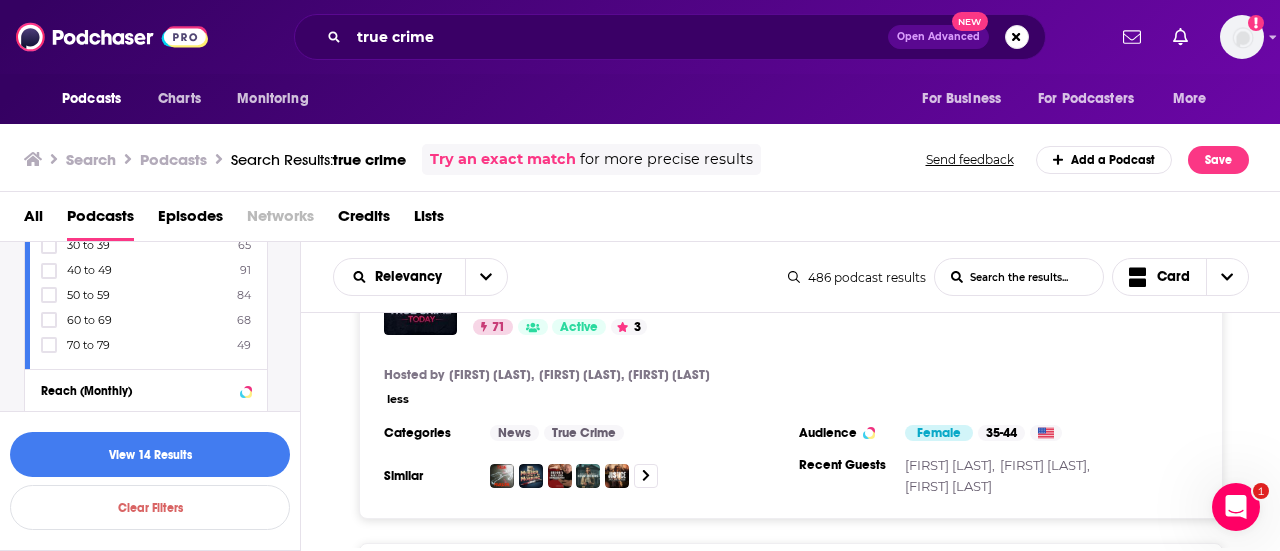click on "less" at bounding box center [396, 398] 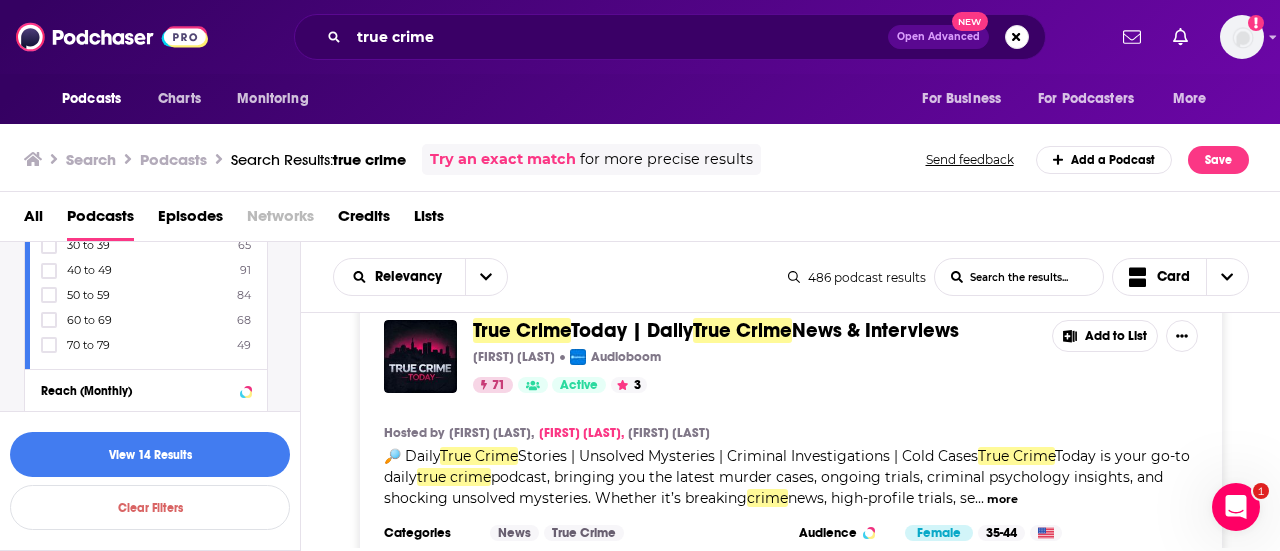 scroll, scrollTop: 0, scrollLeft: 0, axis: both 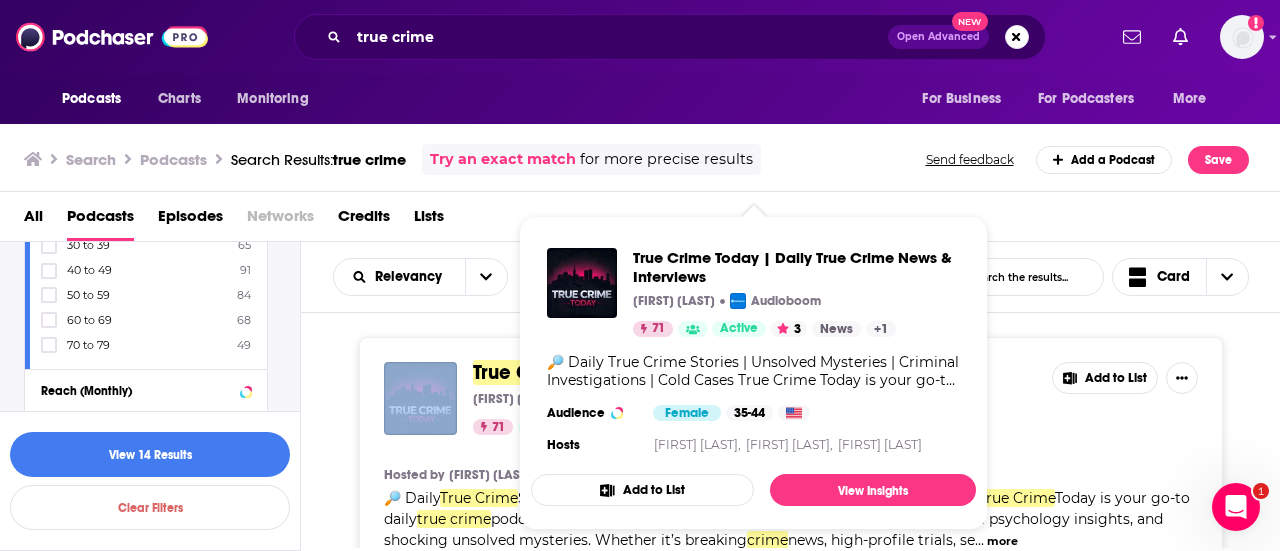 drag, startPoint x: 543, startPoint y: 365, endPoint x: 454, endPoint y: 375, distance: 89.560036 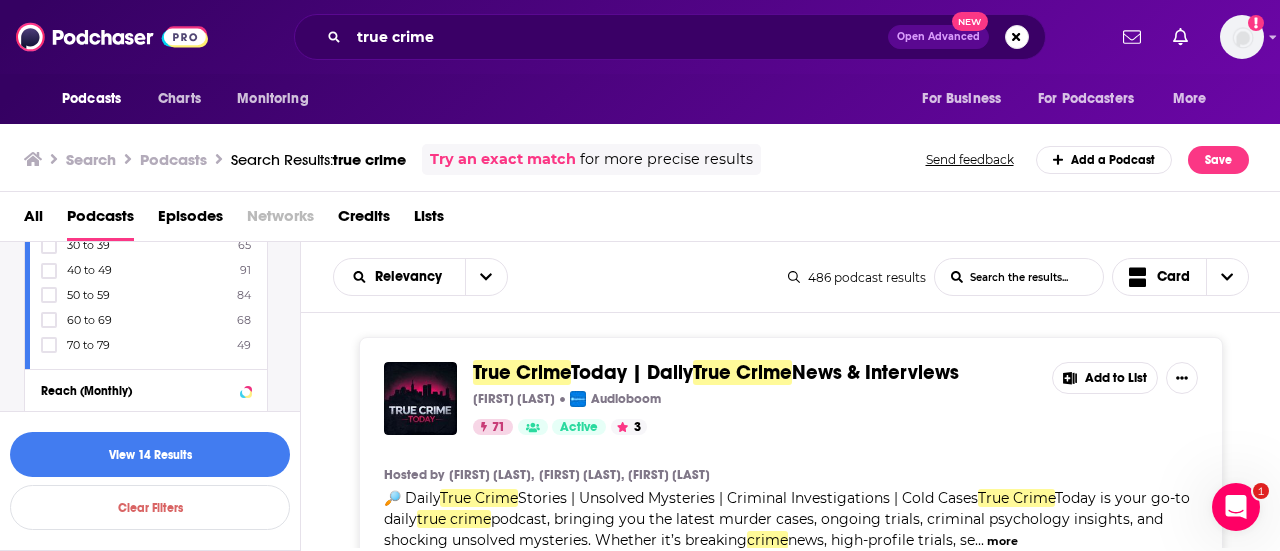 click on "True Crime Today | Daily True Crime News & Interviews [FIRST] [LAST] Audioboom 71 Active 3 Add to List Hosted by [FIRST] [LAST], [FIRST] [LAST], [FIRST] [LAST] 🔎 Daily True Crime Stories | Unsolved Mysteries | Criminal Investigations | Cold Cases True Crime Today is your go-to daily true crime podcast, bringing you the latest murder cases, ongoing trials, criminal psychology insights, and shocking unsolved mysteries. Whether it’s breaking crime news, high-profile trials, se ... more Categories News True Crime Audience Female 35-44 Similar Recent Guests [FIRST] [LAST], [FIRST] [LAST], [FIRST] [LAST] Add to List" at bounding box center (791, 499) 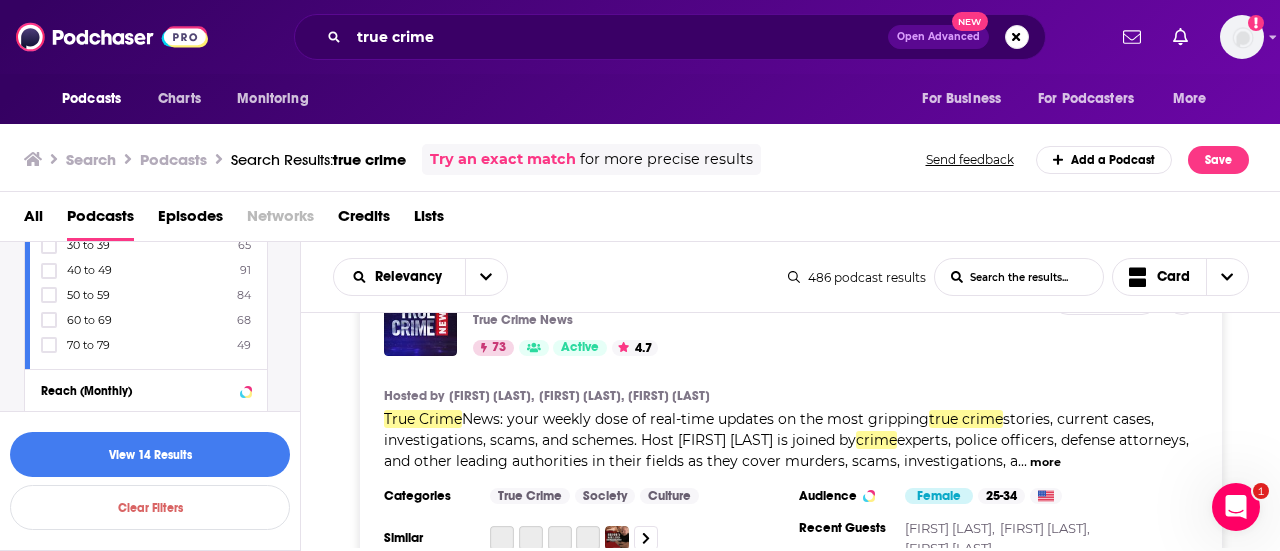 scroll, scrollTop: 2800, scrollLeft: 0, axis: vertical 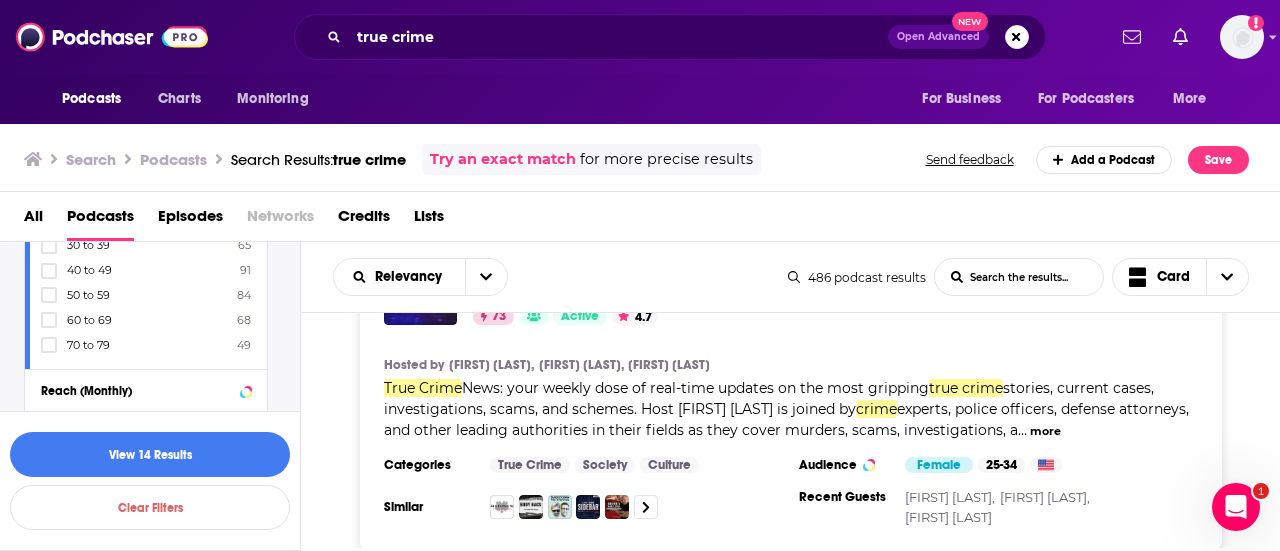 click on "more" at bounding box center (1045, 431) 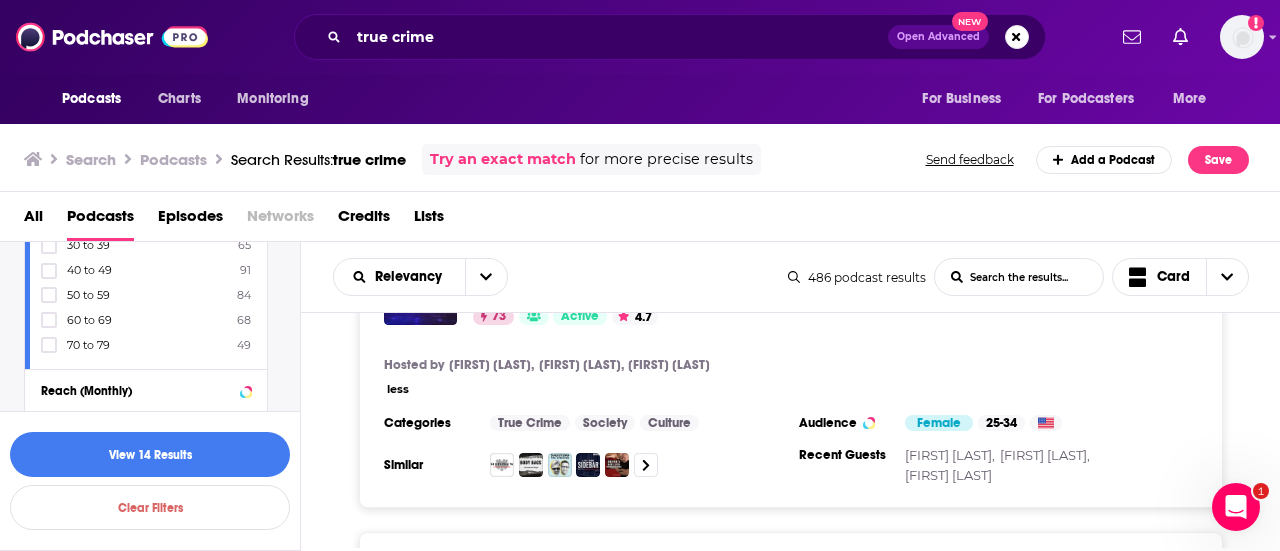 scroll, scrollTop: 2700, scrollLeft: 0, axis: vertical 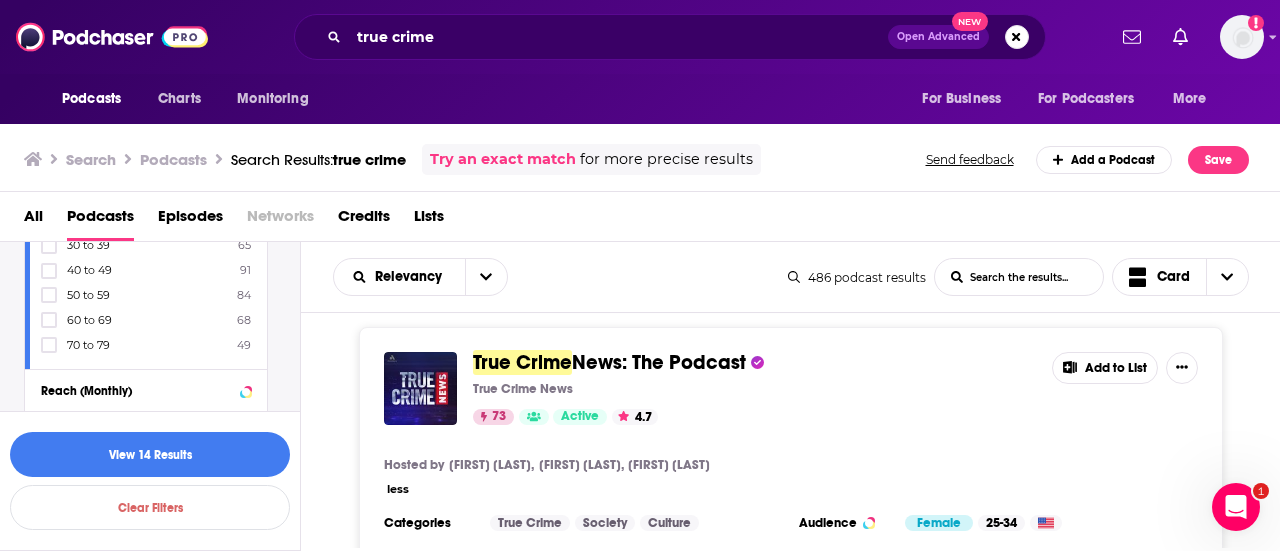 click on "less" at bounding box center [398, 489] 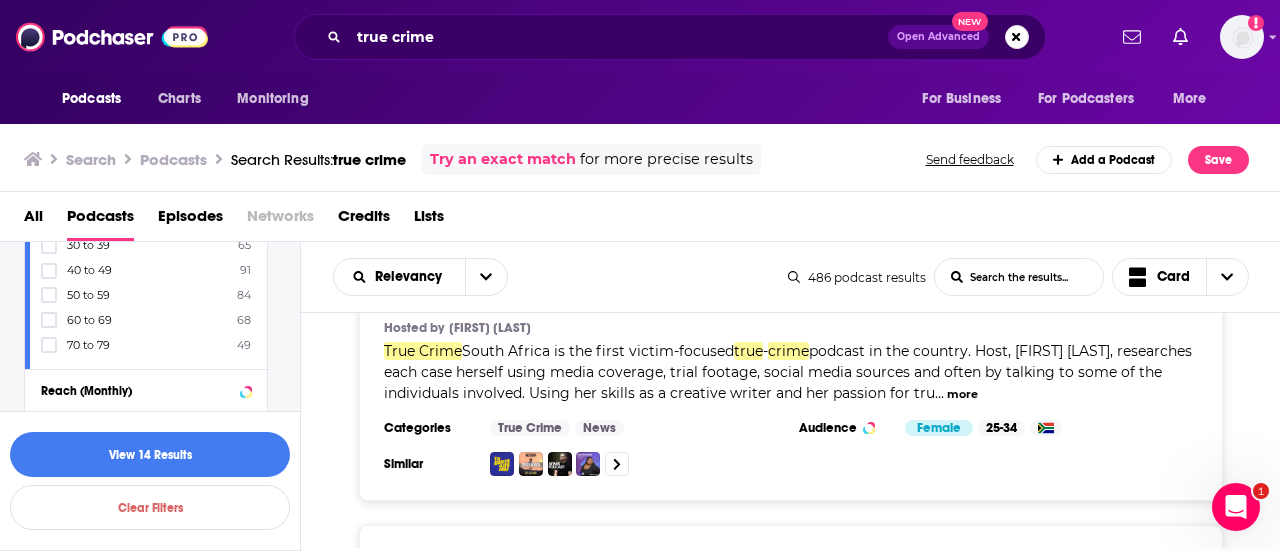 scroll, scrollTop: 6400, scrollLeft: 0, axis: vertical 